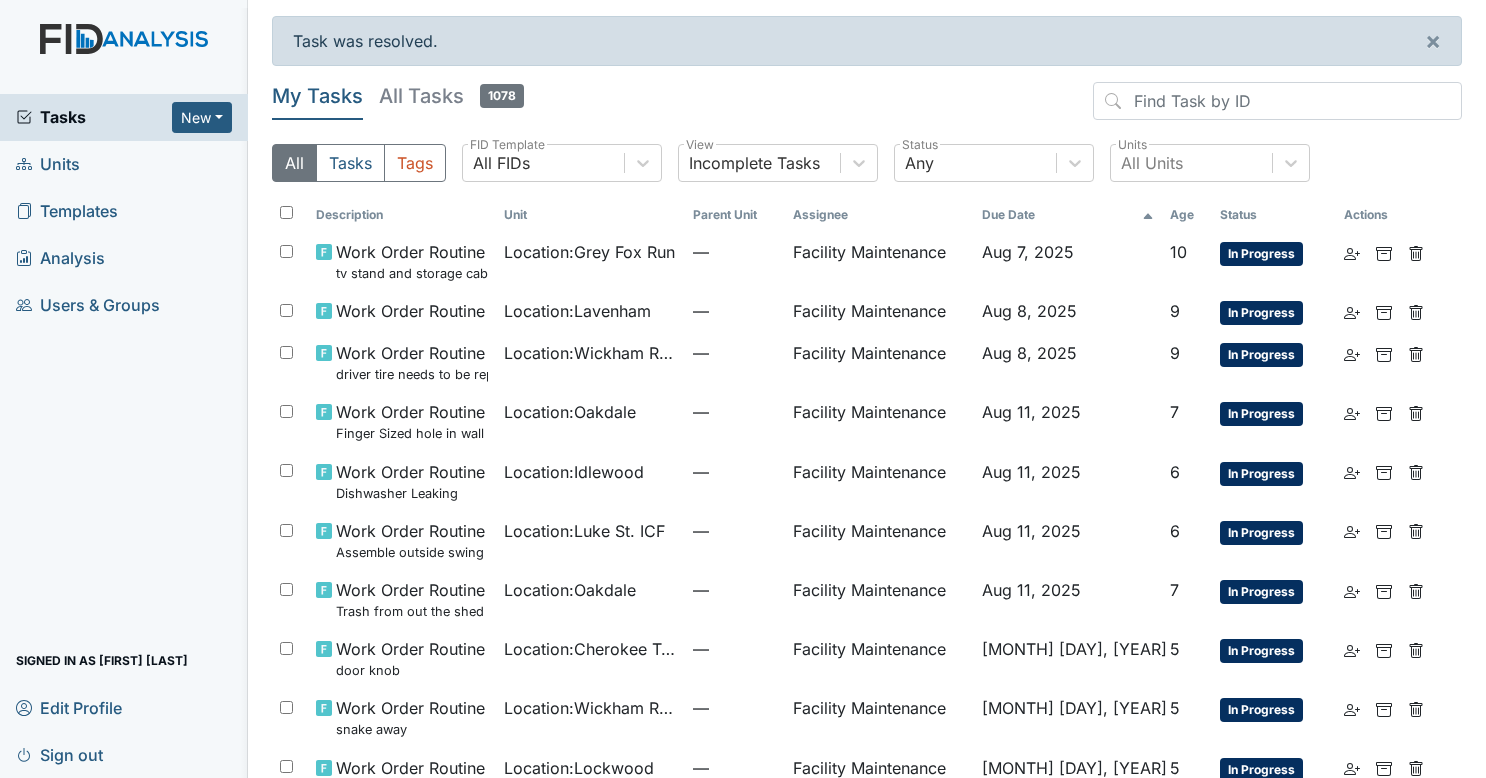 scroll, scrollTop: 0, scrollLeft: 0, axis: both 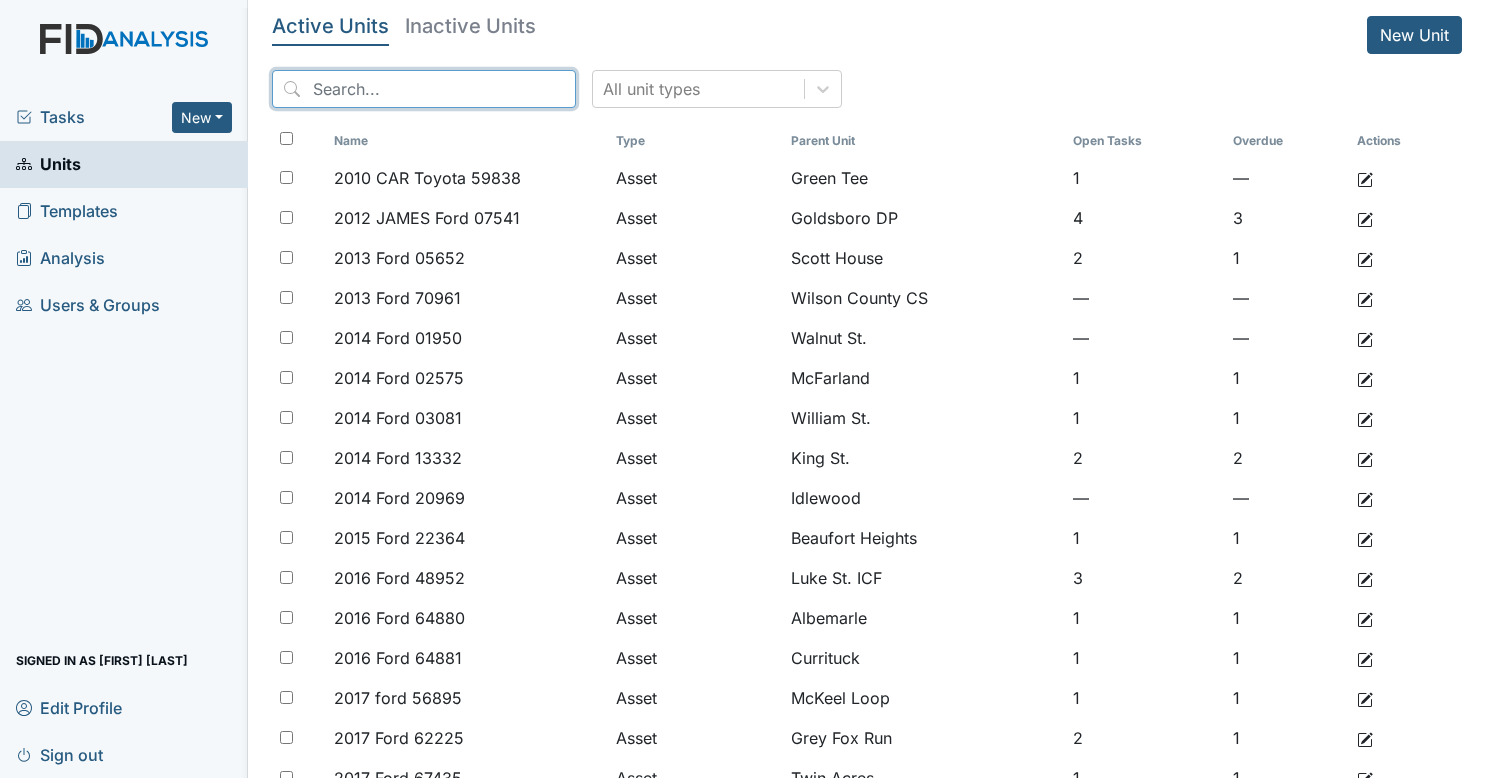 click at bounding box center [424, 89] 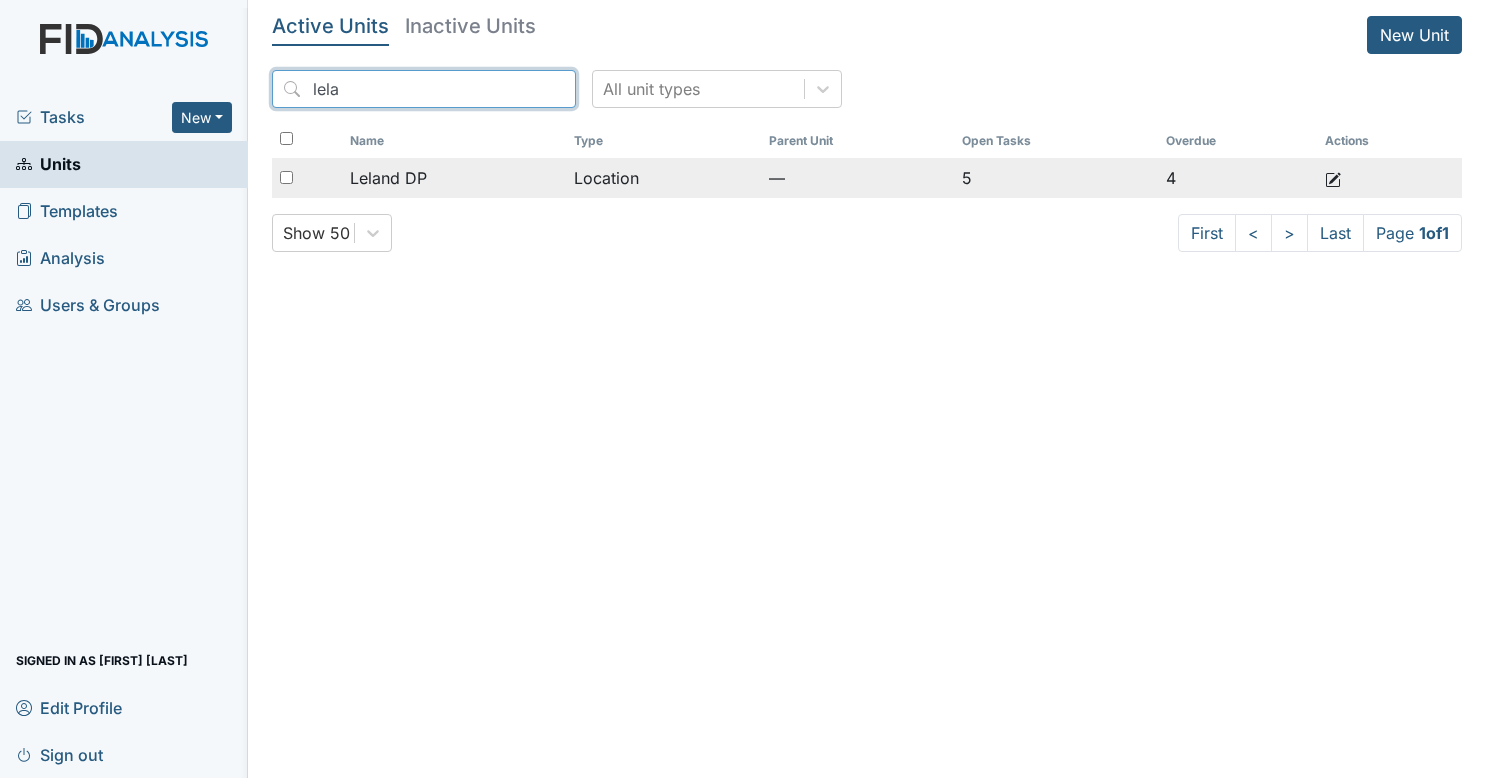 type on "lela" 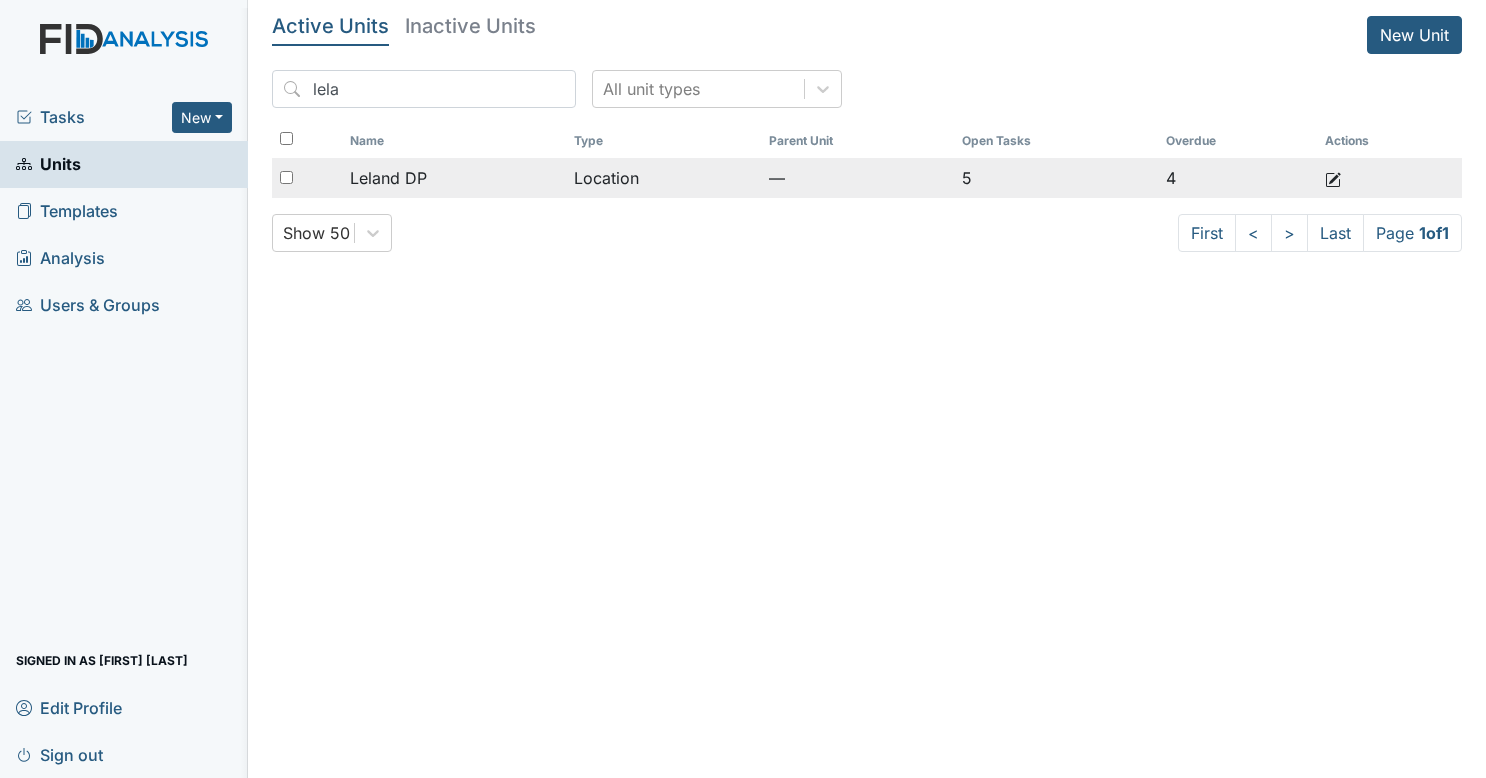 click on "Leland DP" at bounding box center (454, 178) 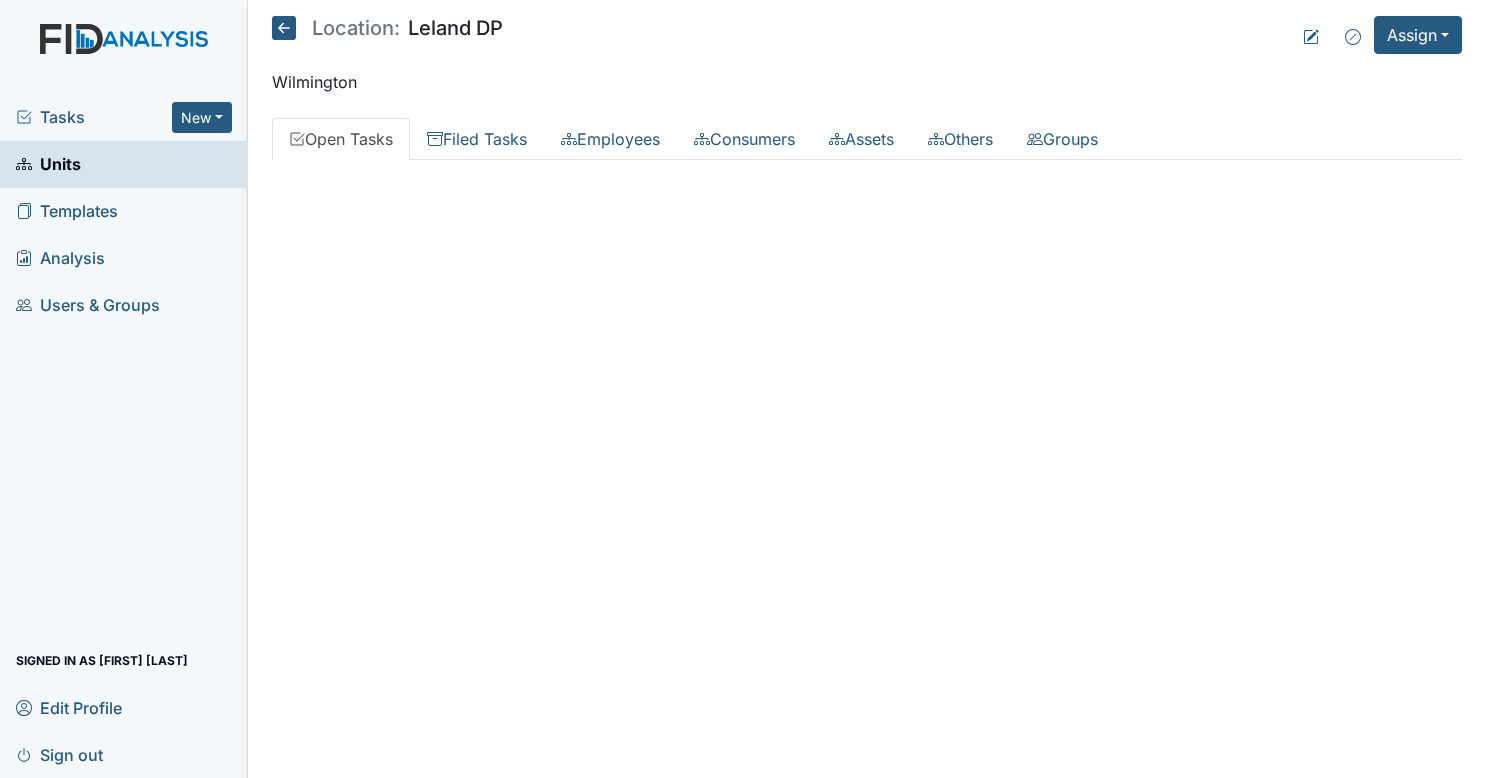 scroll, scrollTop: 0, scrollLeft: 0, axis: both 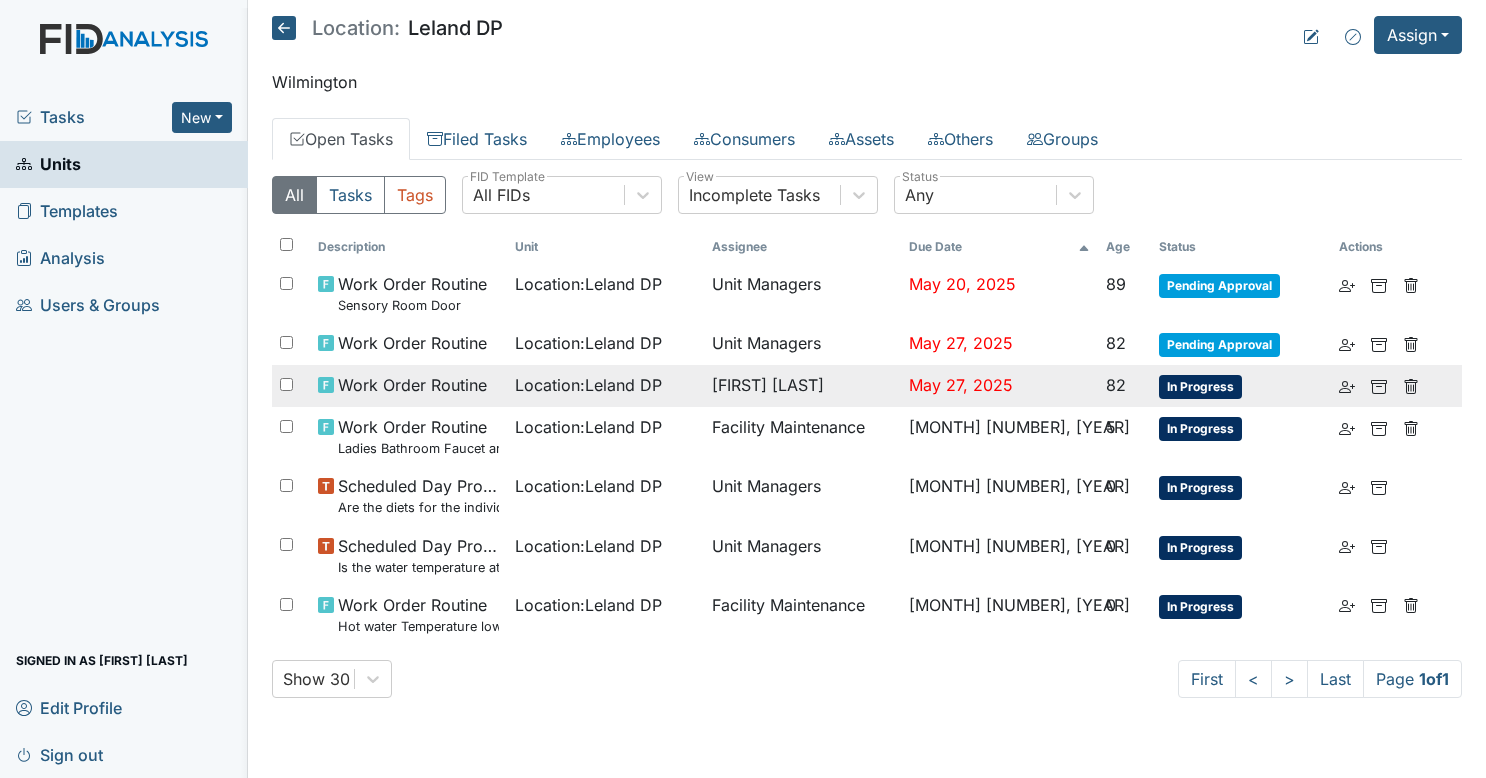 click on "[FIRST] [LAST]" at bounding box center (802, 386) 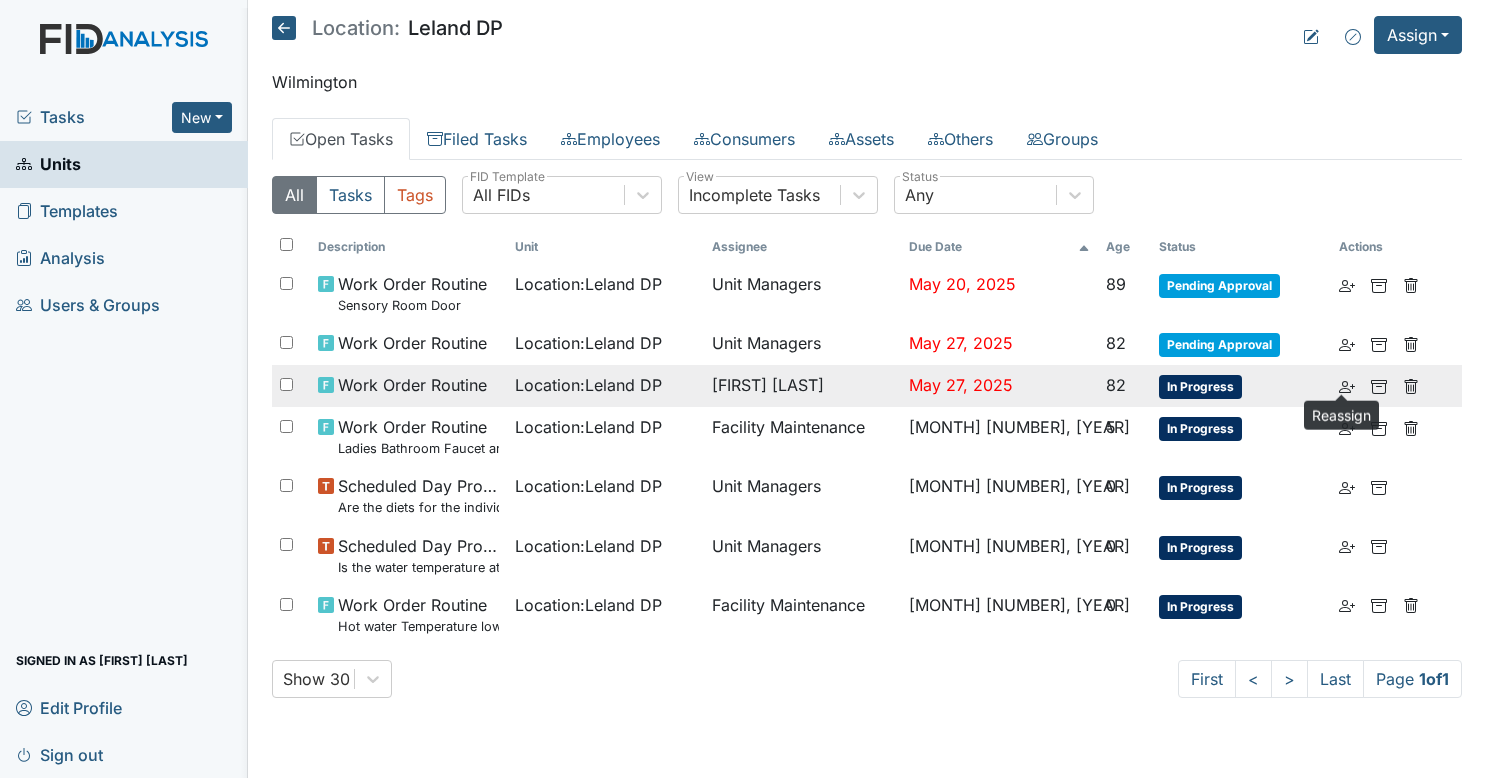 click 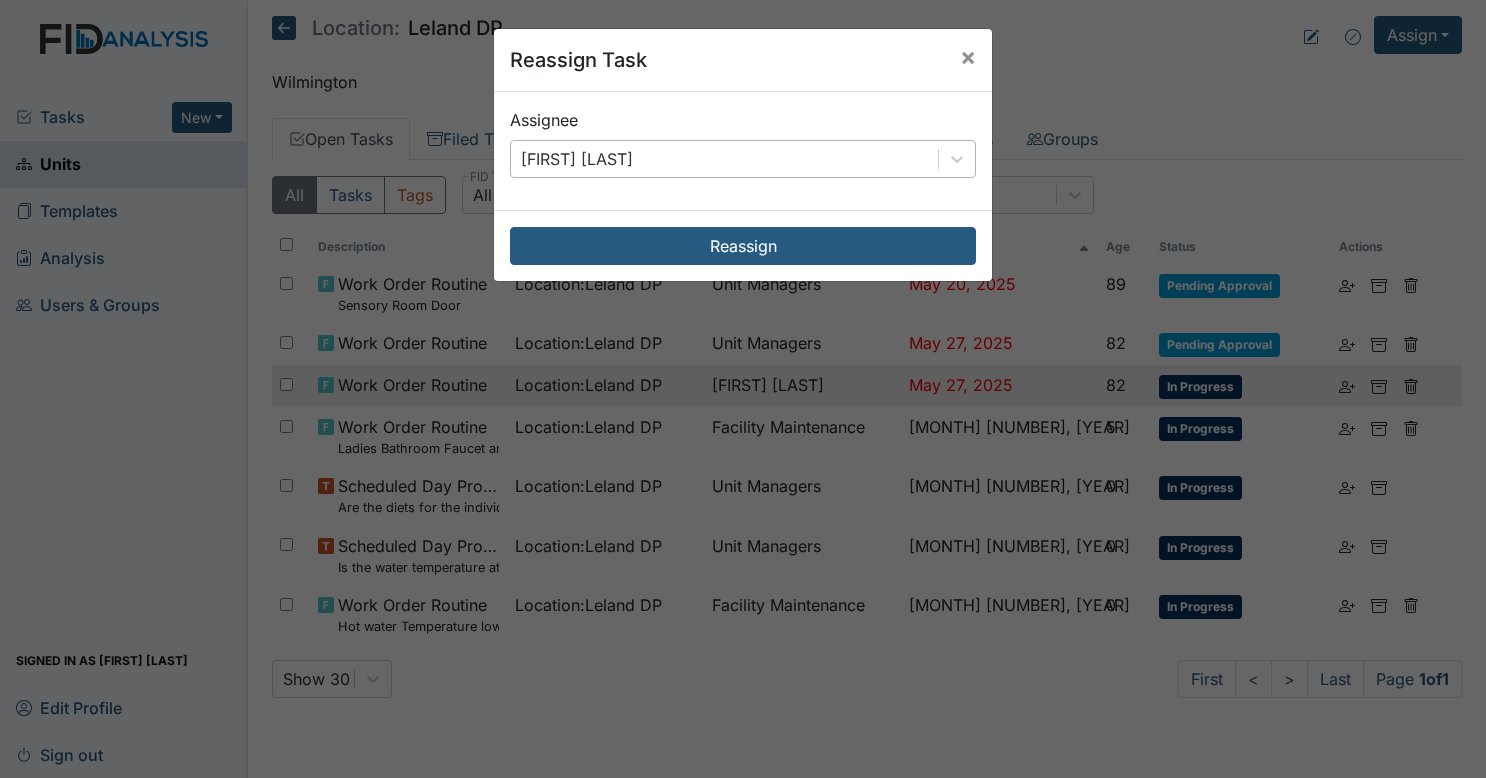 click on "[FIRST] [LAST]" at bounding box center (724, 159) 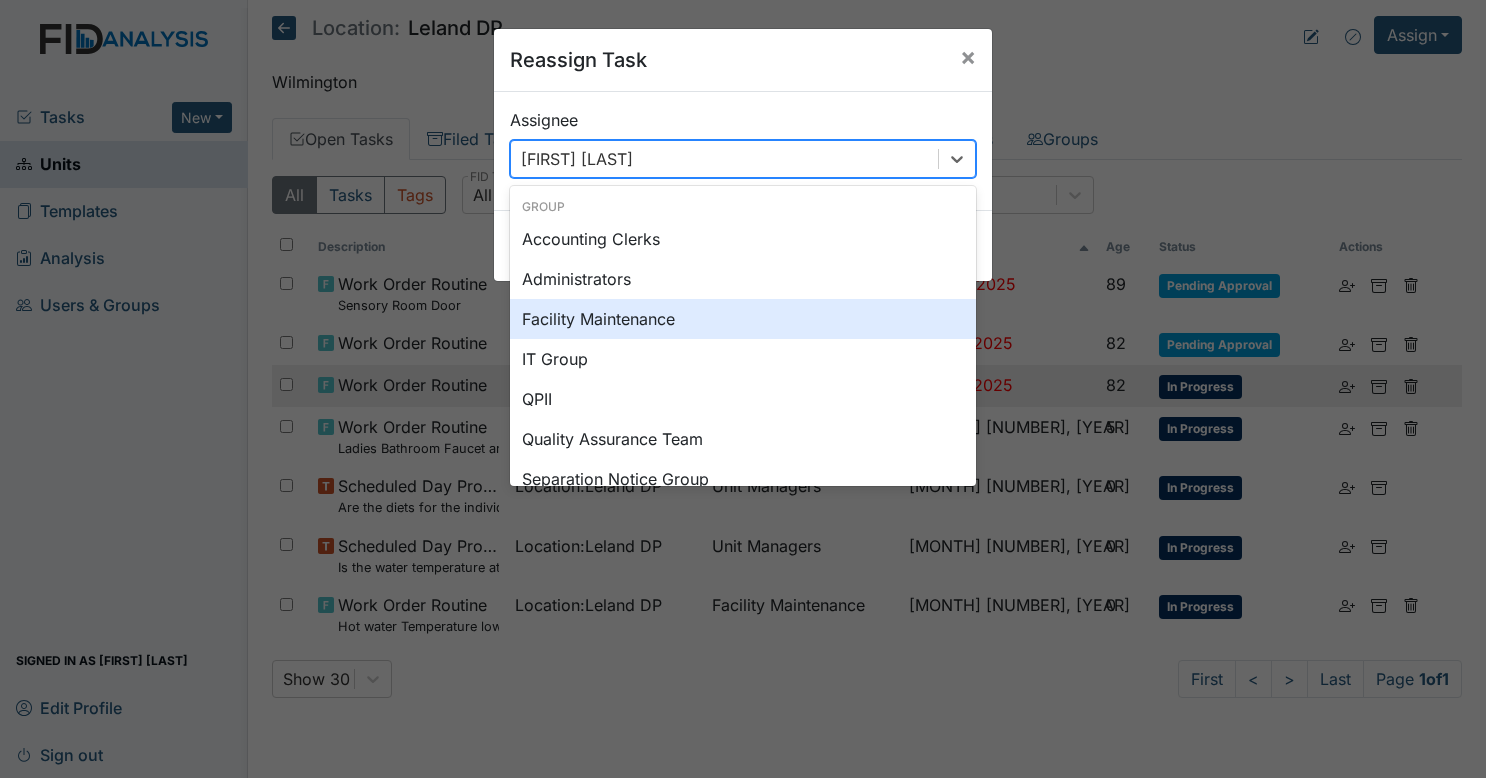 click on "Facility Maintenance" at bounding box center (743, 319) 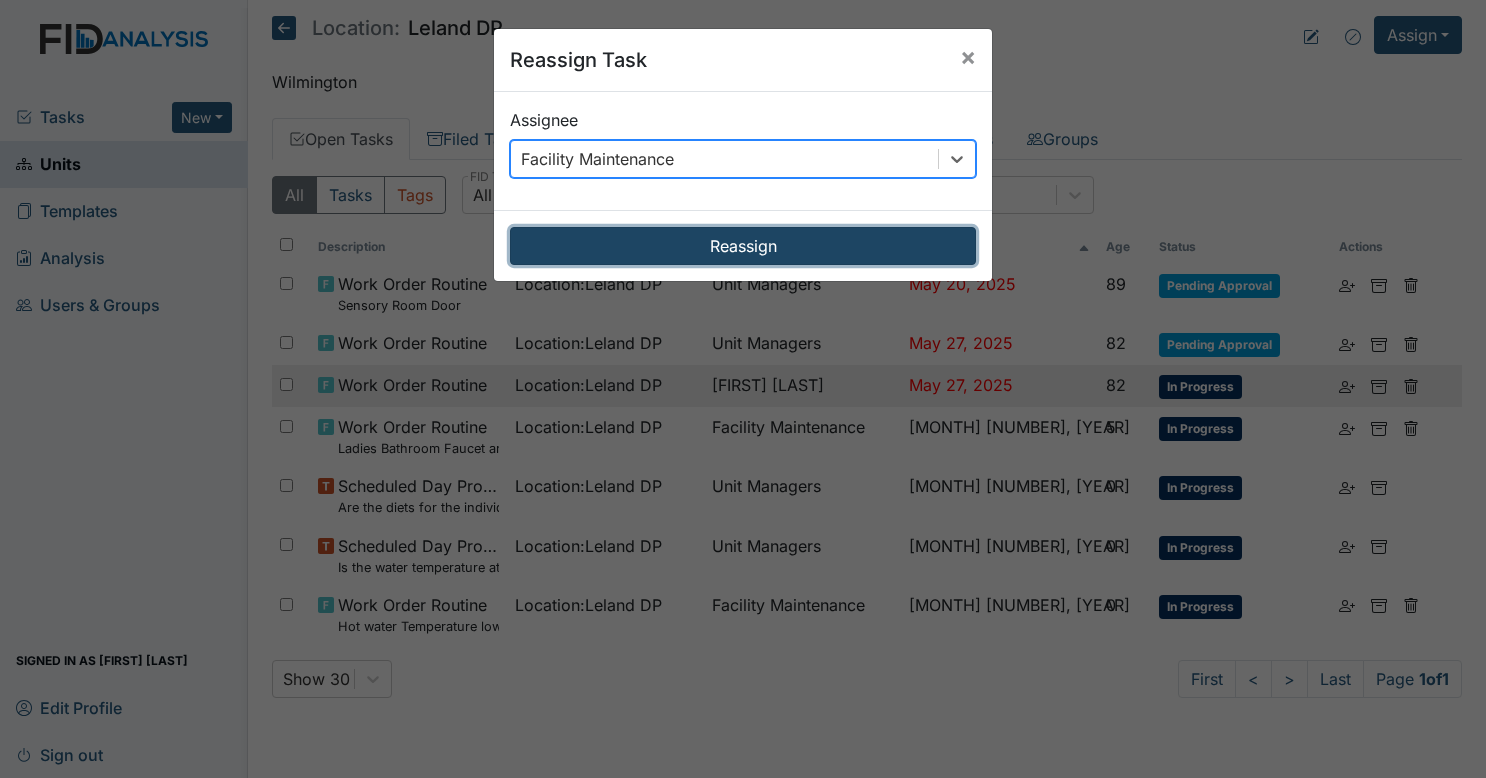 click on "Reassign" at bounding box center [743, 246] 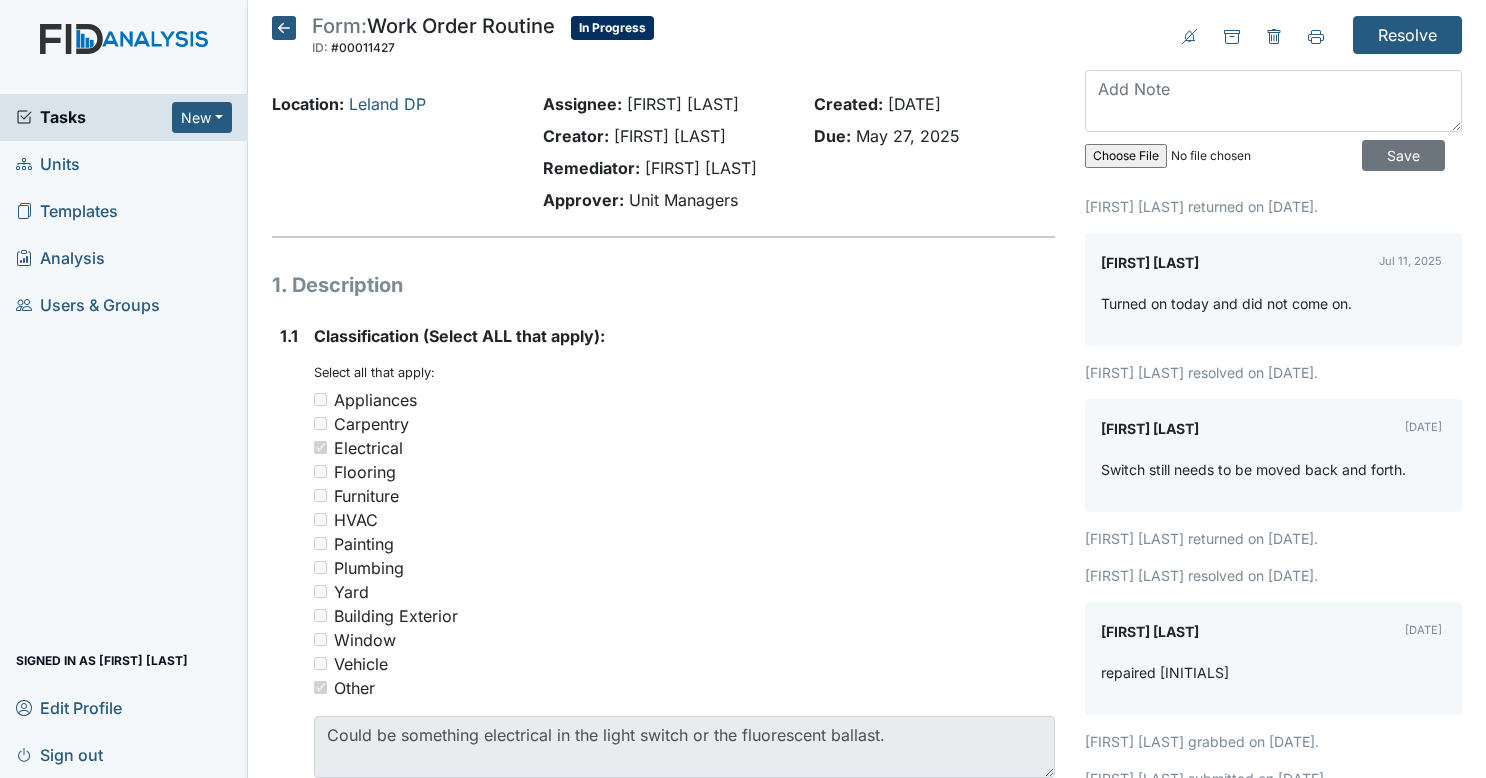 scroll, scrollTop: 0, scrollLeft: 0, axis: both 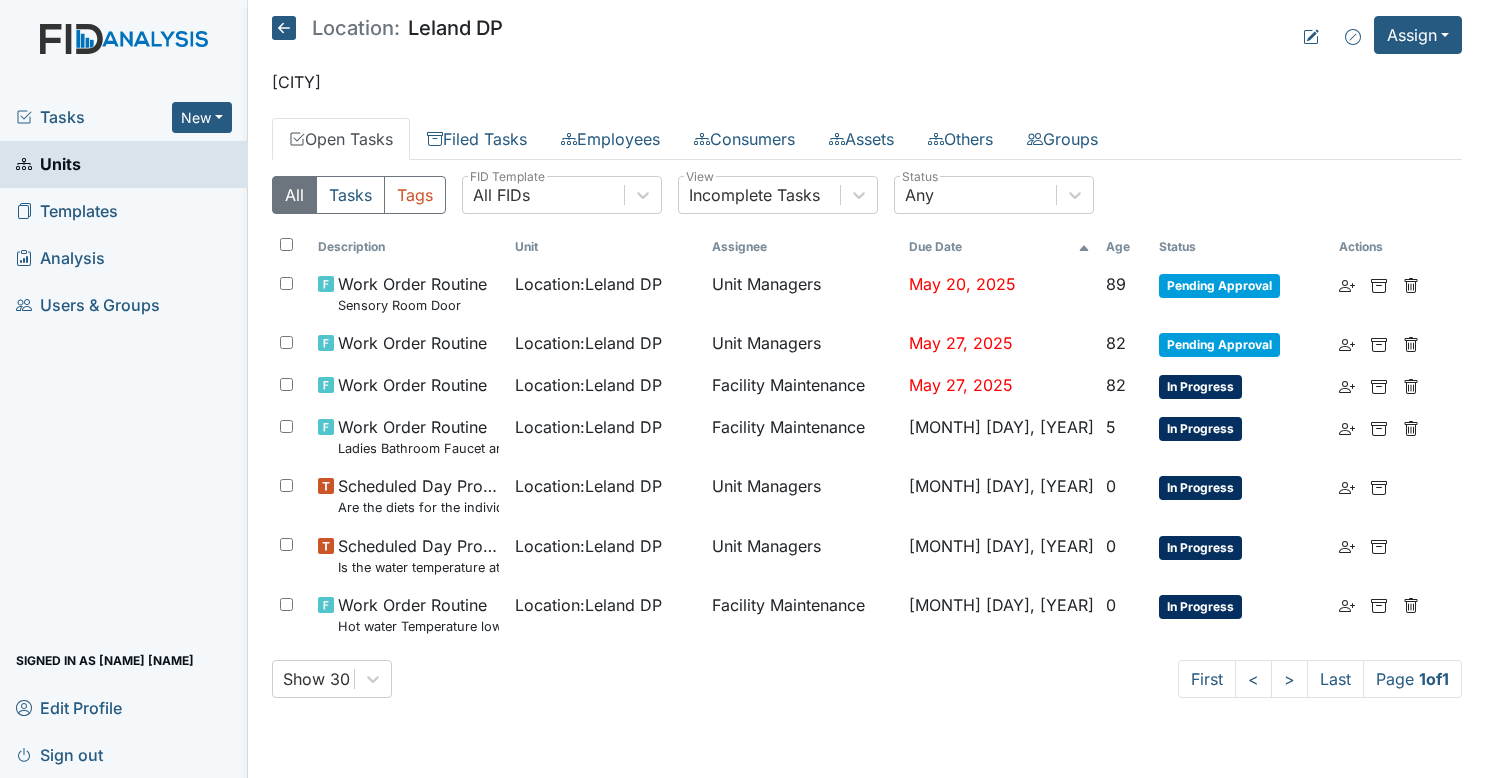 click on "Tasks" at bounding box center (94, 117) 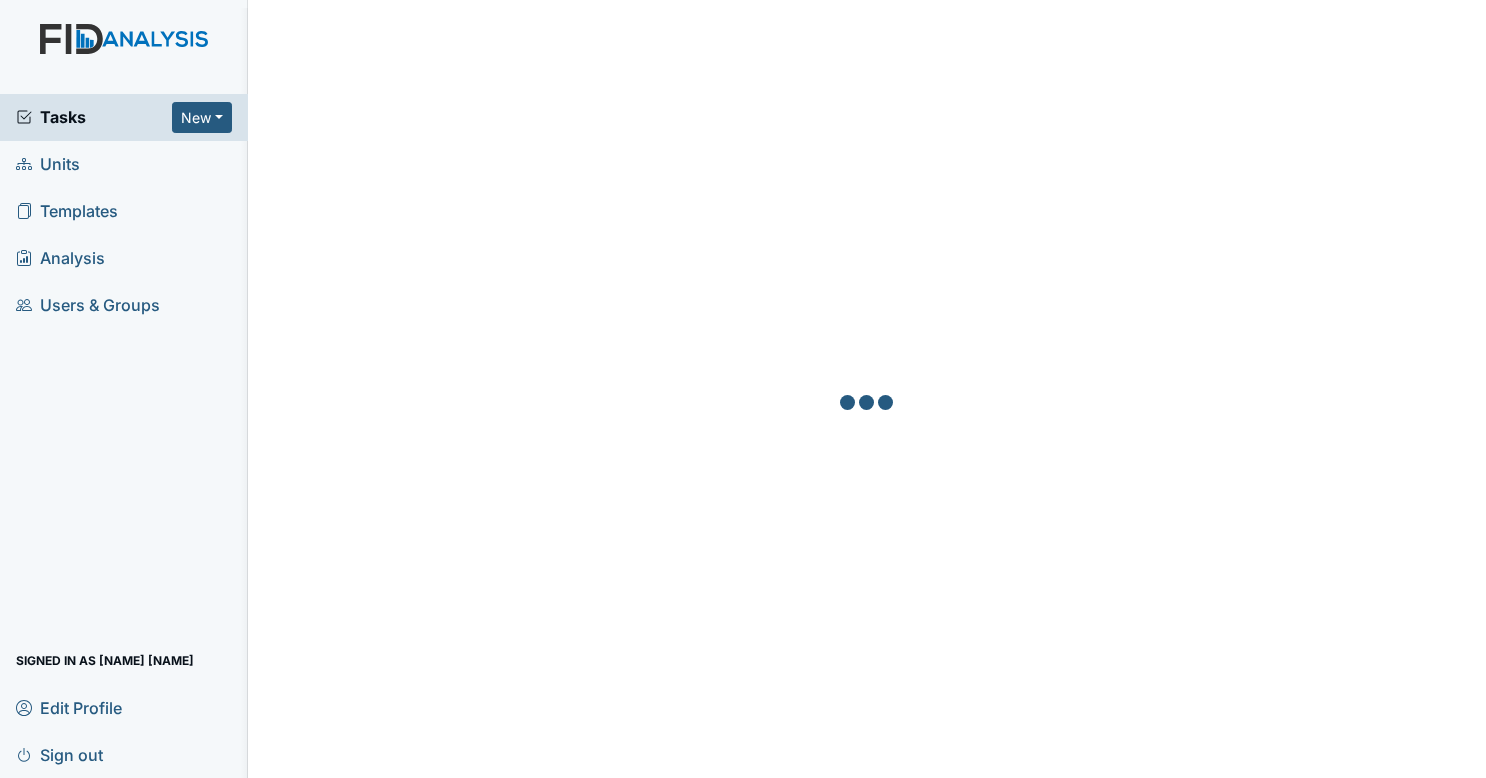 scroll, scrollTop: 0, scrollLeft: 0, axis: both 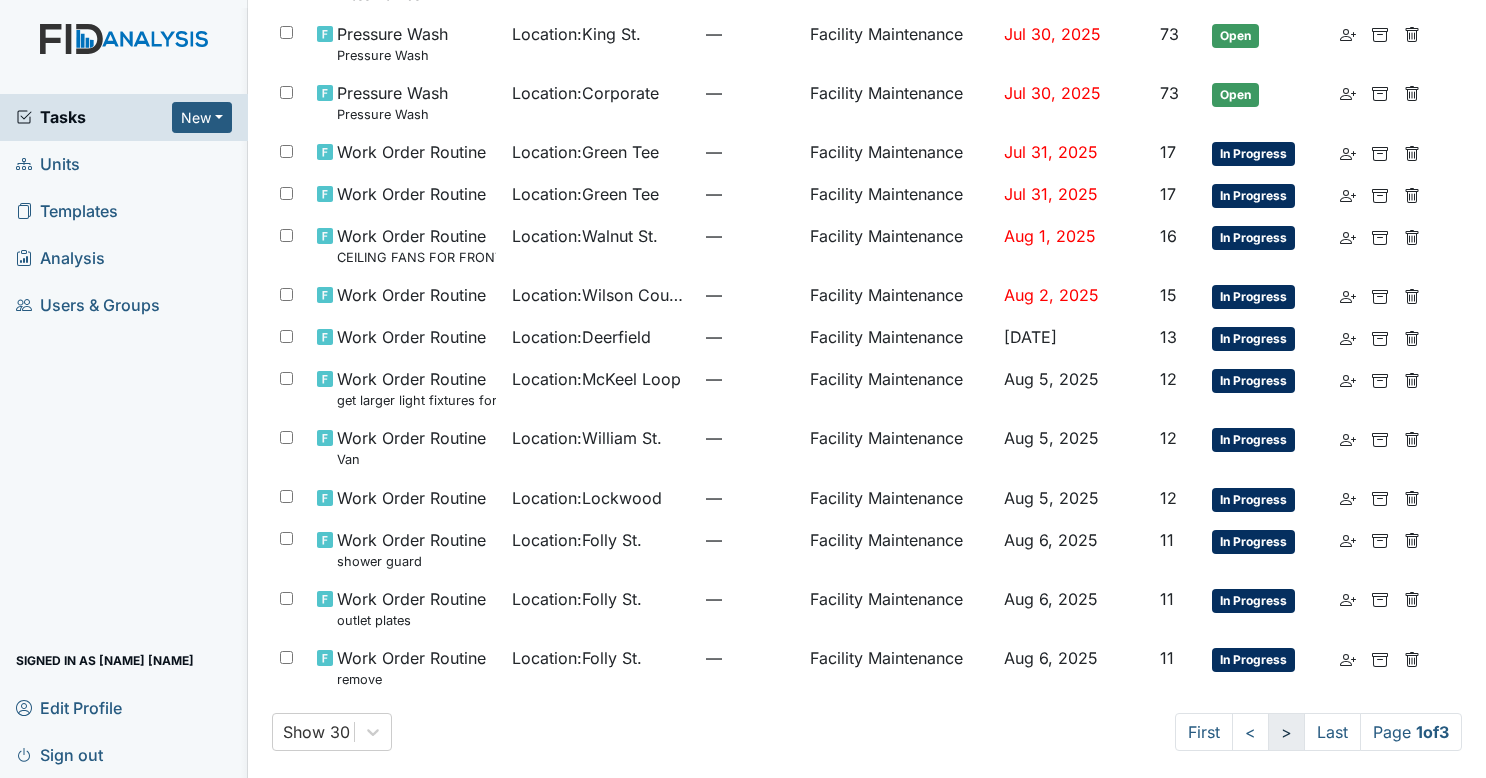 click on ">" at bounding box center (1286, 732) 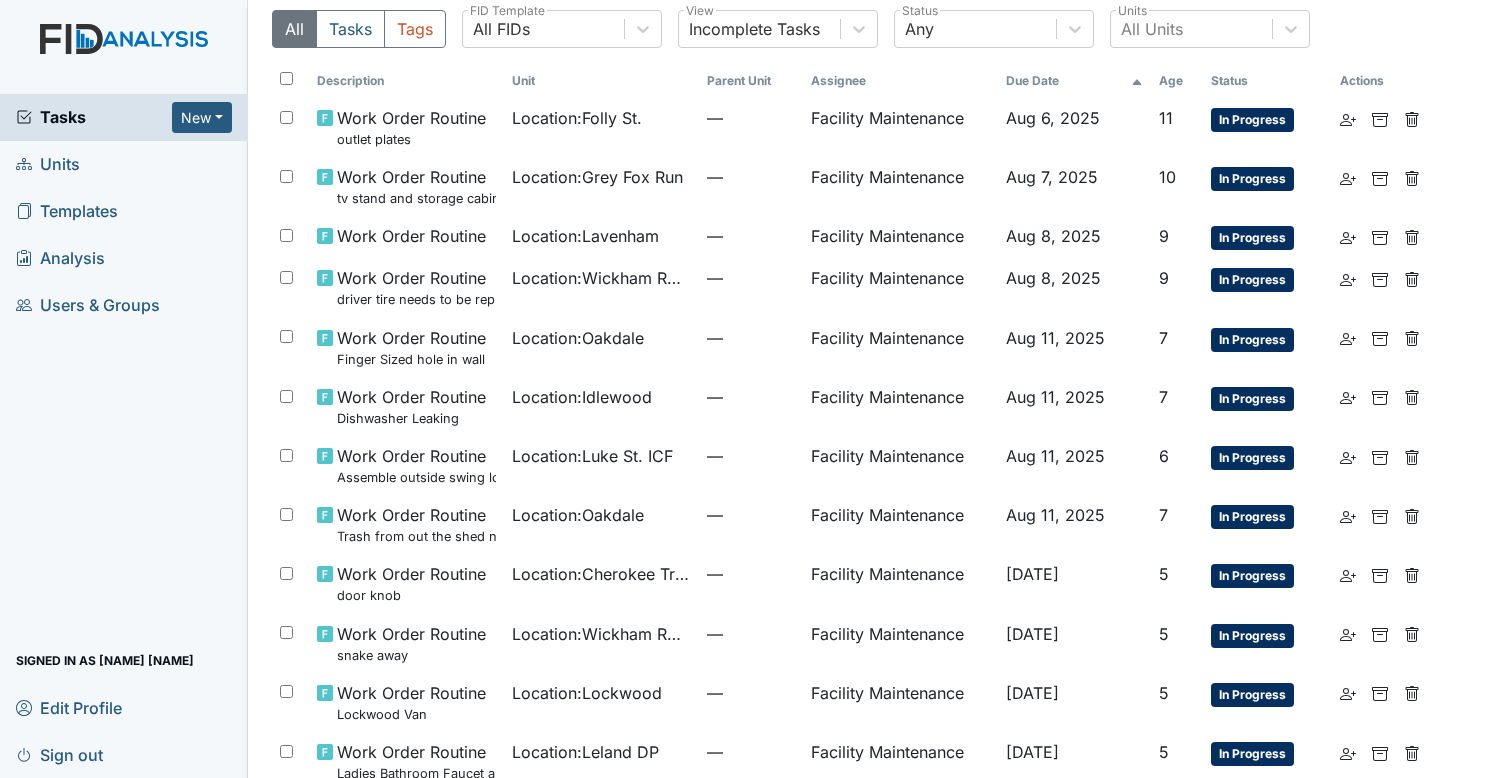 scroll, scrollTop: 0, scrollLeft: 0, axis: both 